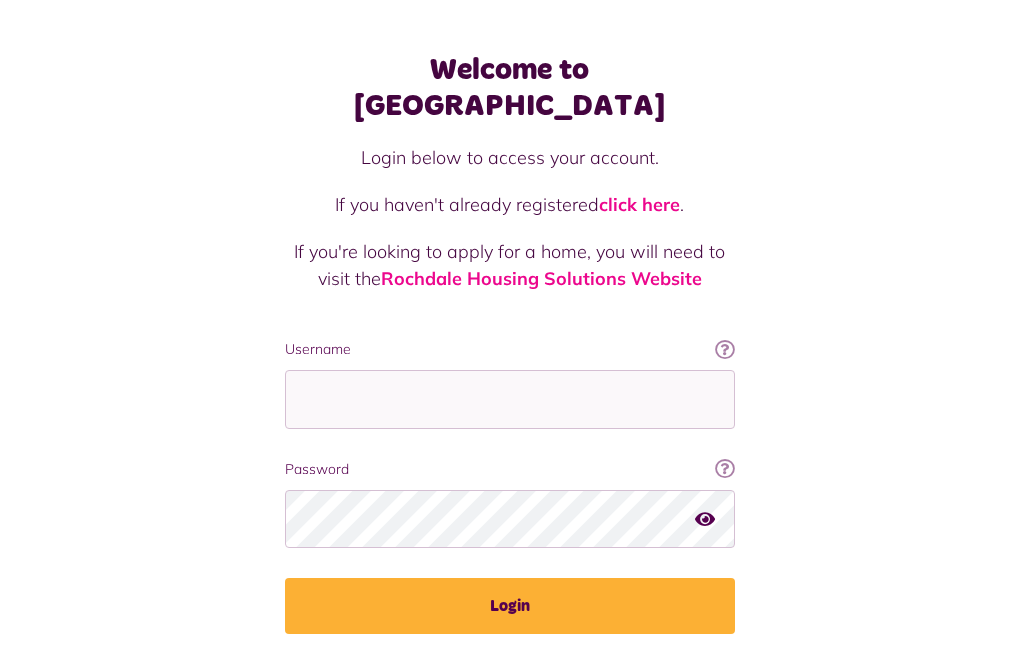 scroll, scrollTop: 150, scrollLeft: 0, axis: vertical 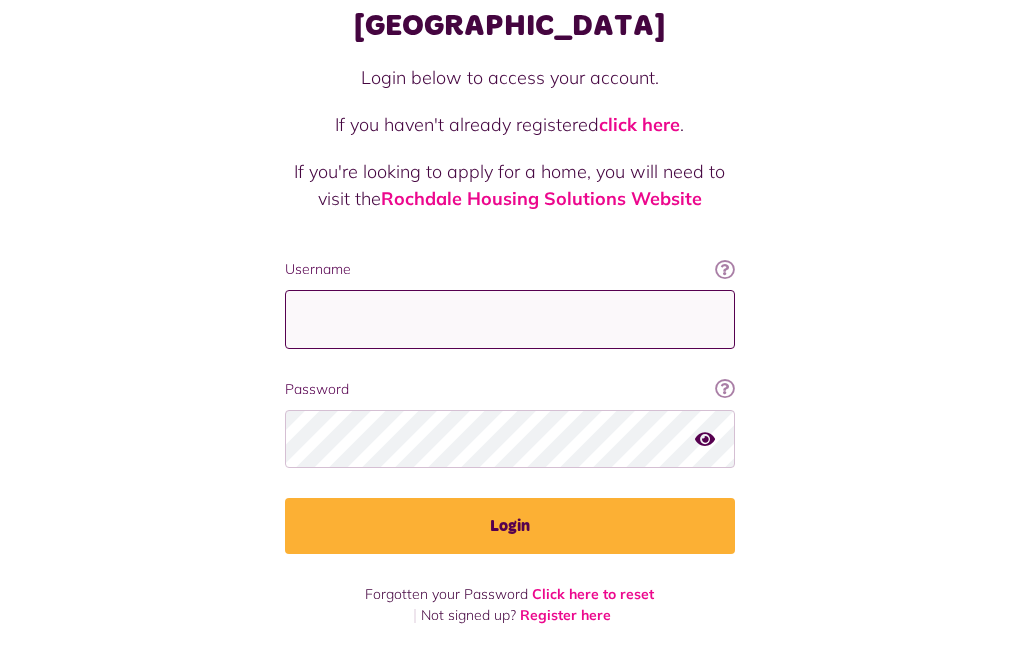 type on "**********" 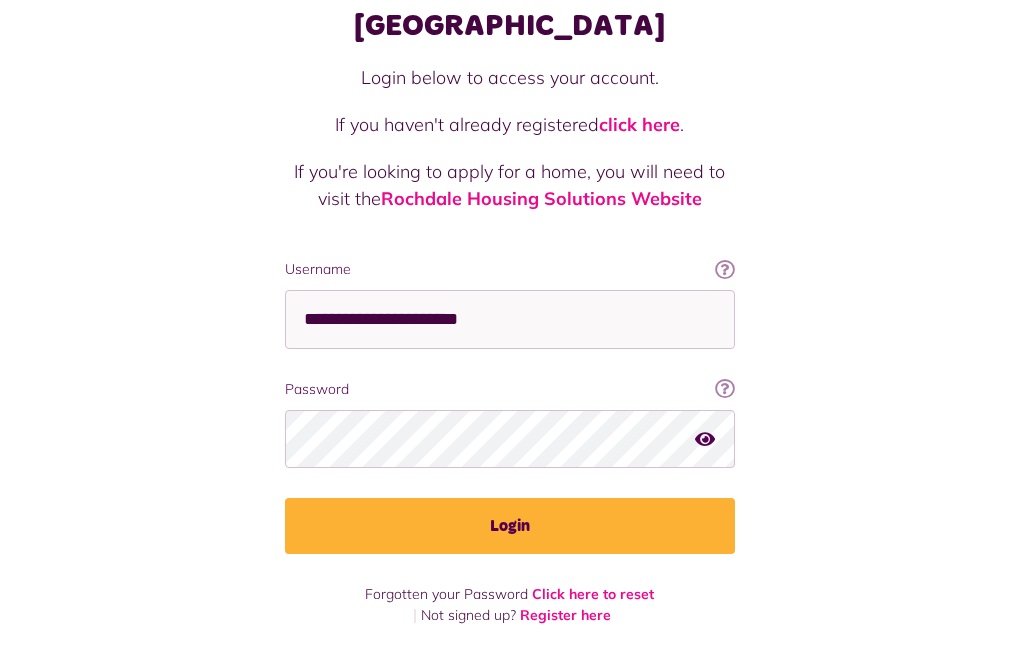 click at bounding box center [256, 544] 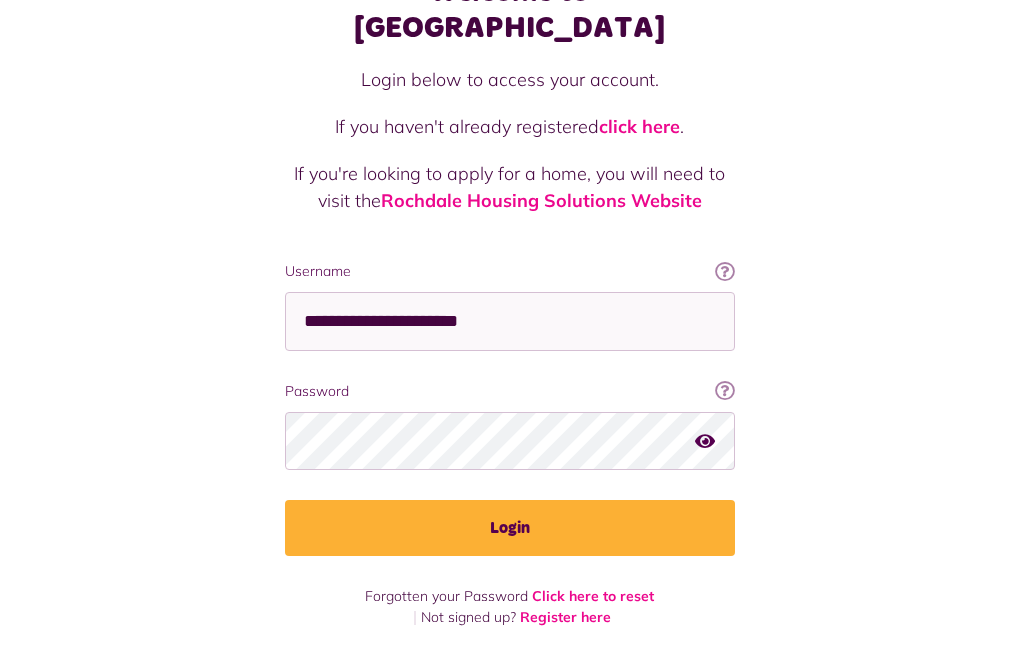 scroll, scrollTop: 110, scrollLeft: 0, axis: vertical 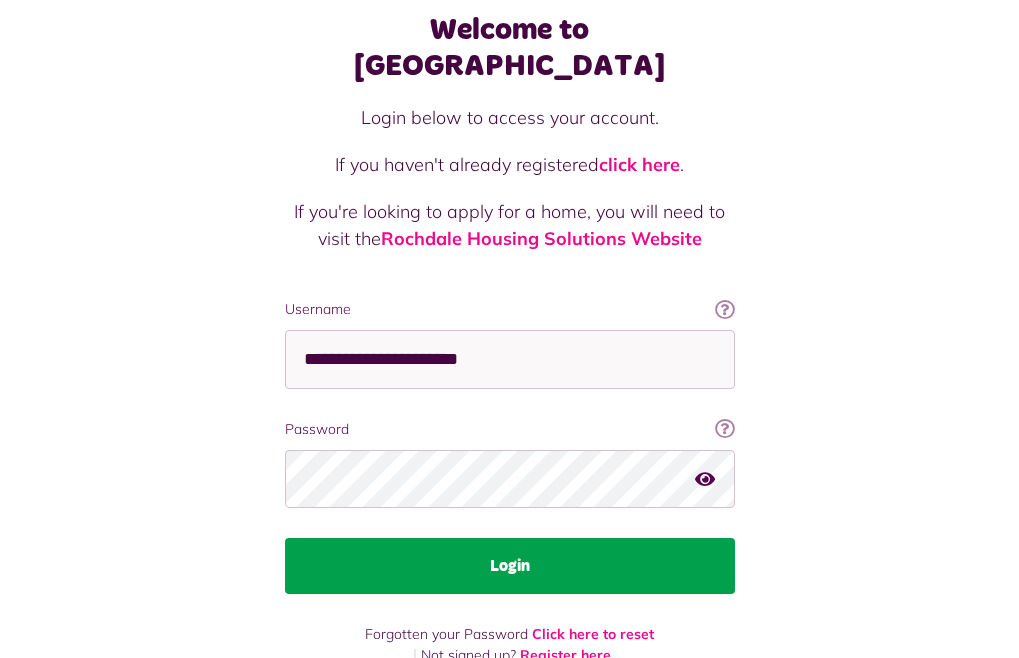 click on "Login" at bounding box center (510, 566) 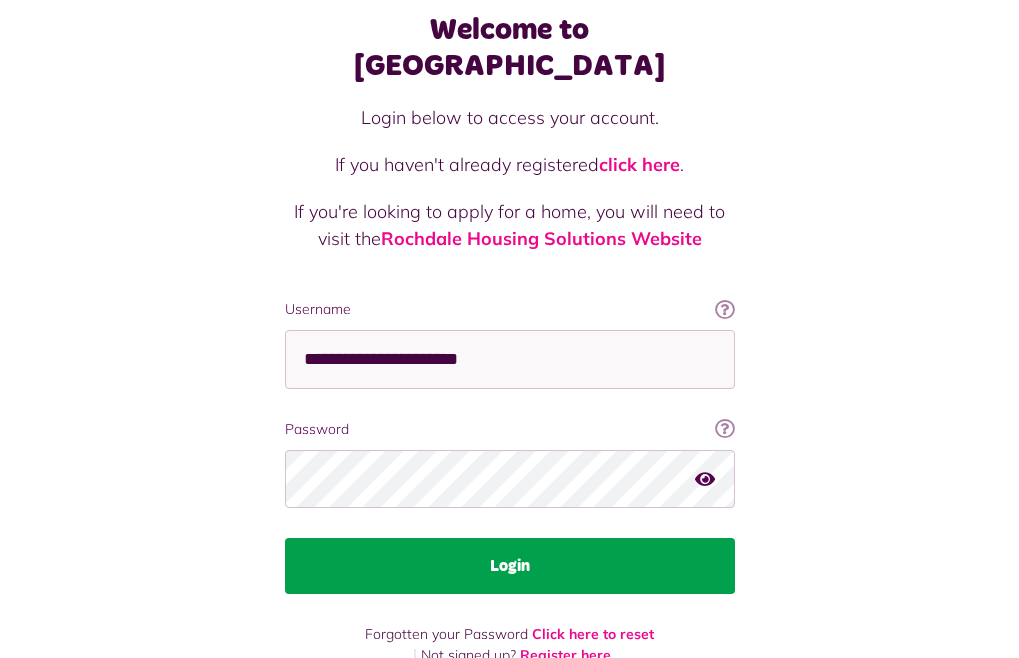 click on "Login" at bounding box center (510, 566) 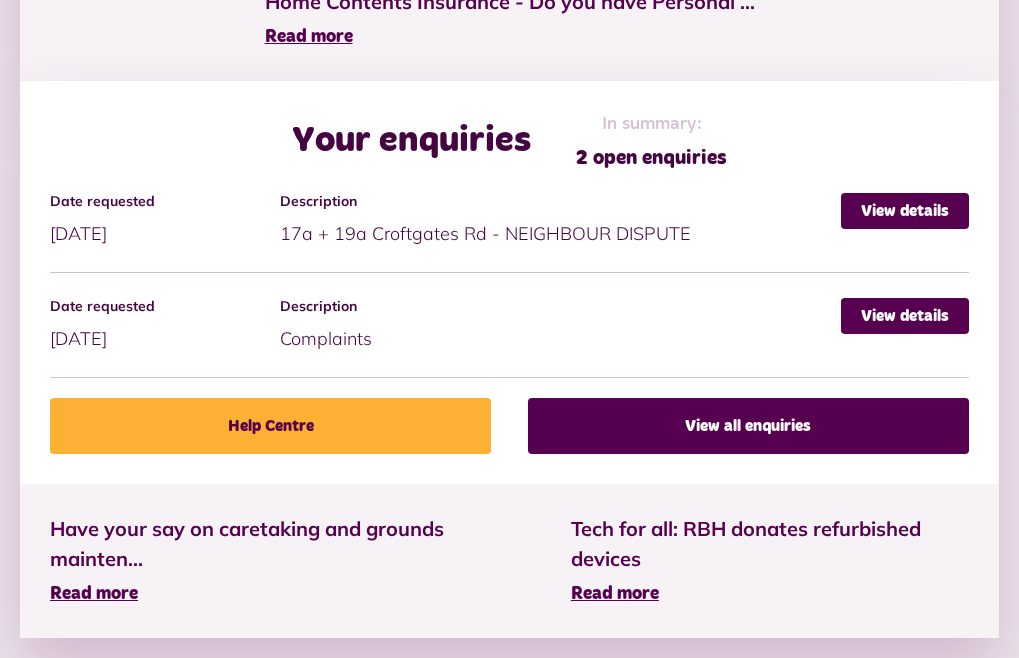 scroll, scrollTop: 1403, scrollLeft: 0, axis: vertical 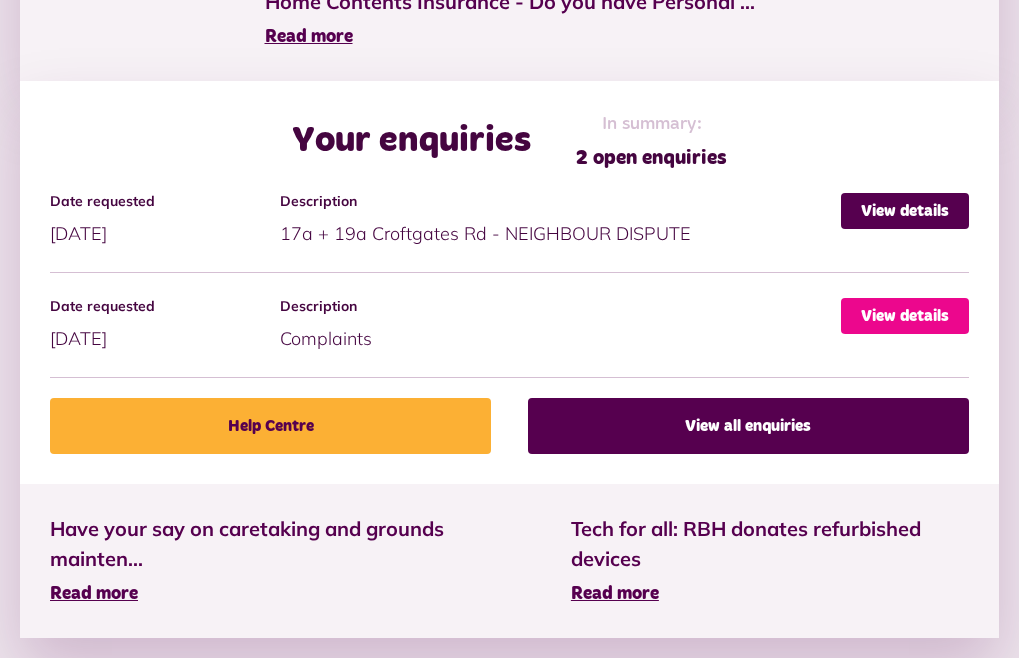click on "View details" at bounding box center [905, 316] 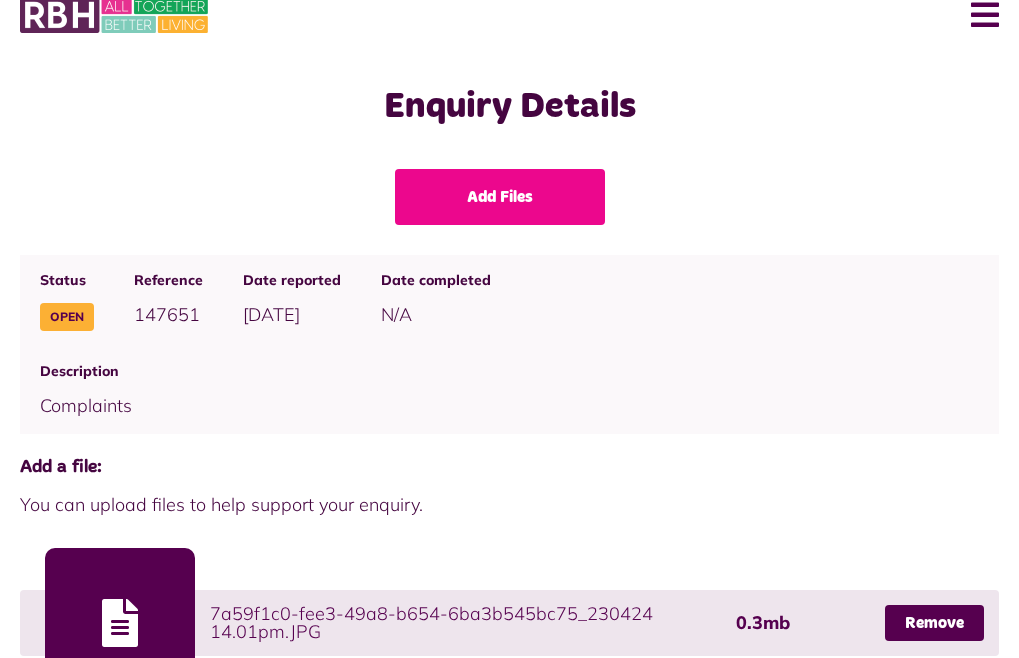 scroll, scrollTop: 0, scrollLeft: 0, axis: both 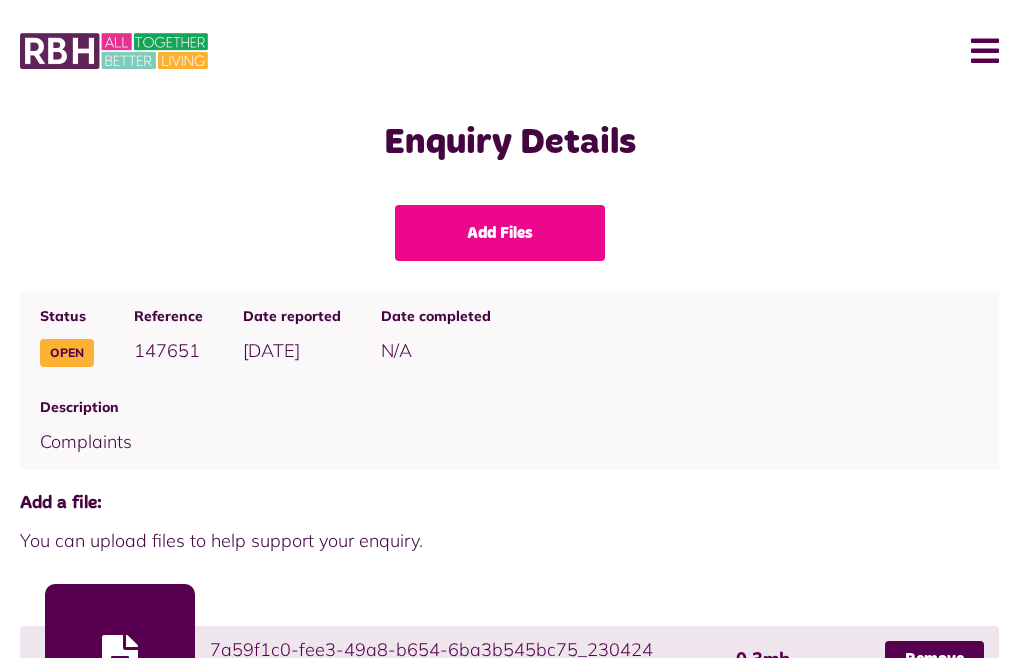 click on "My Payments" at bounding box center (-152, 395) 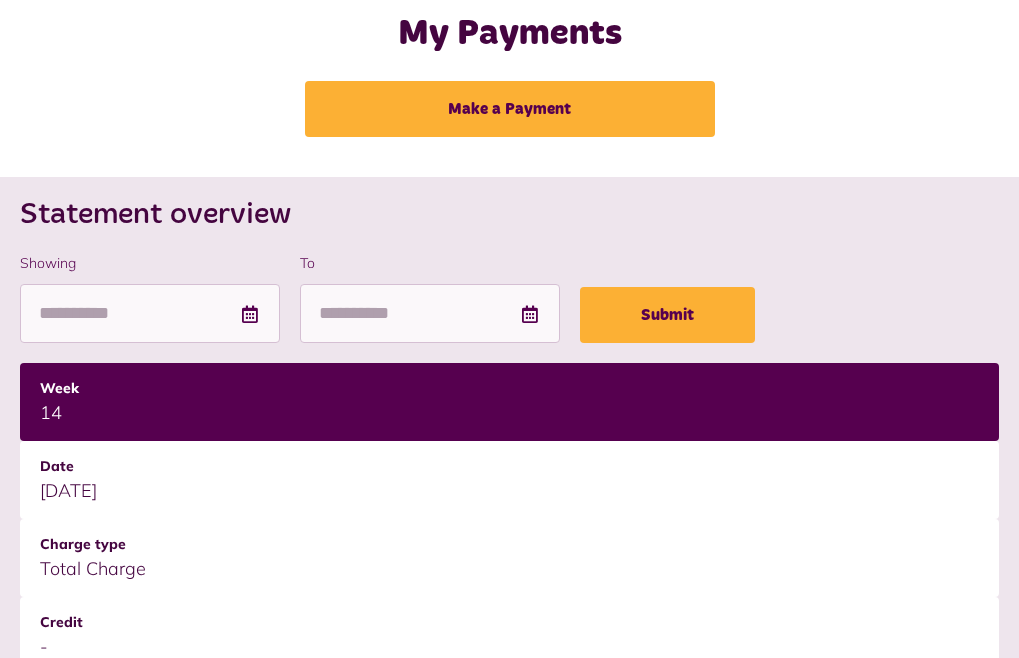 scroll, scrollTop: 0, scrollLeft: 0, axis: both 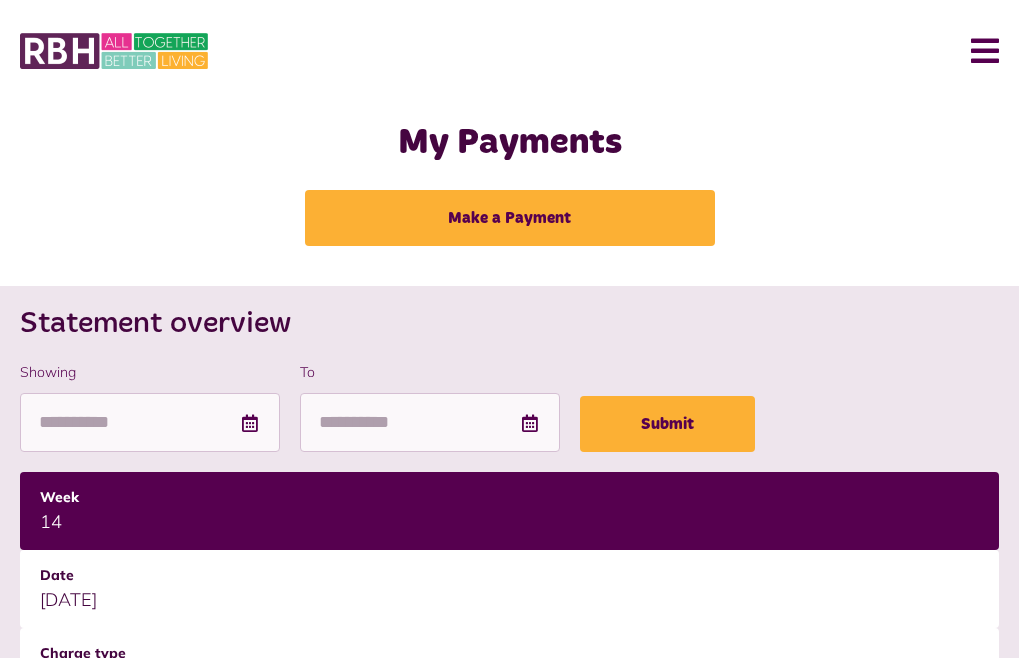 click on "Dashboard" at bounding box center [-160, 151] 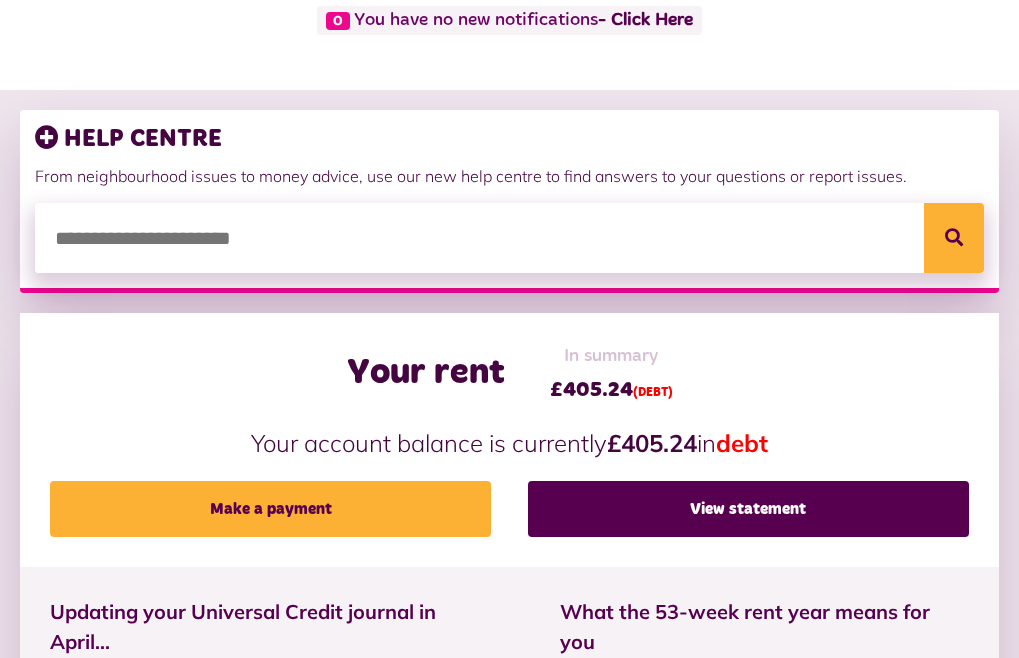 scroll, scrollTop: 400, scrollLeft: 0, axis: vertical 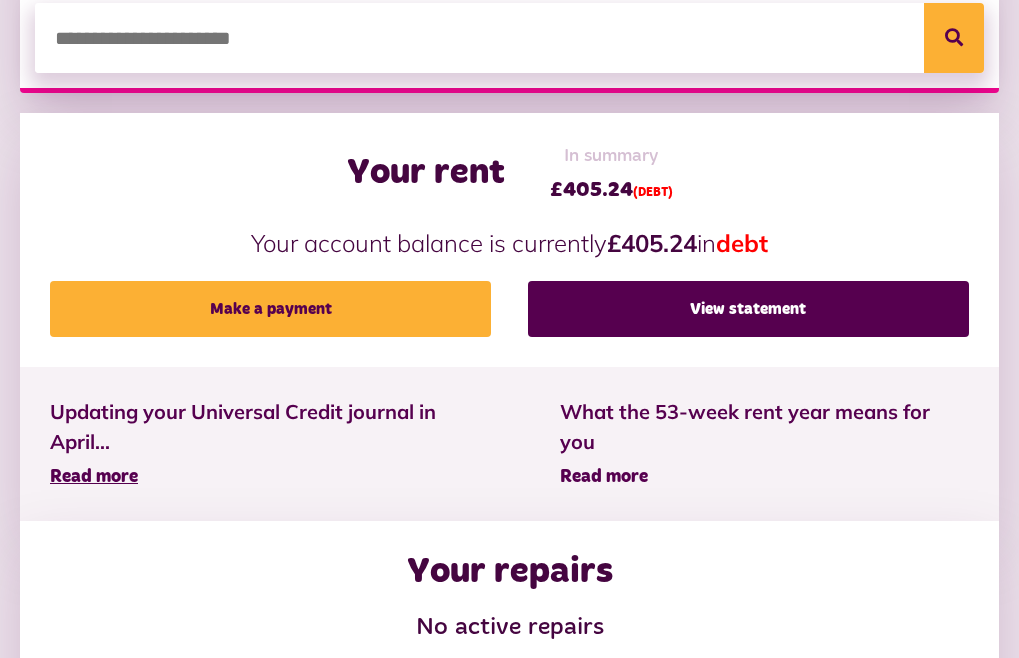 click on "Read more" at bounding box center [604, 477] 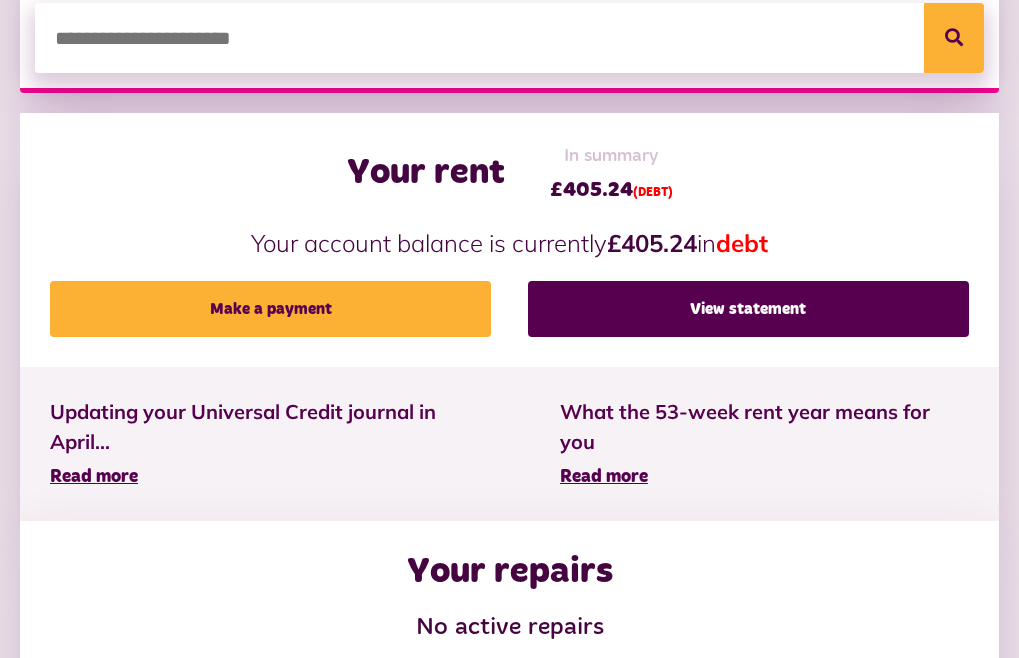 click on "My Accounts" at bounding box center (-120, 273) 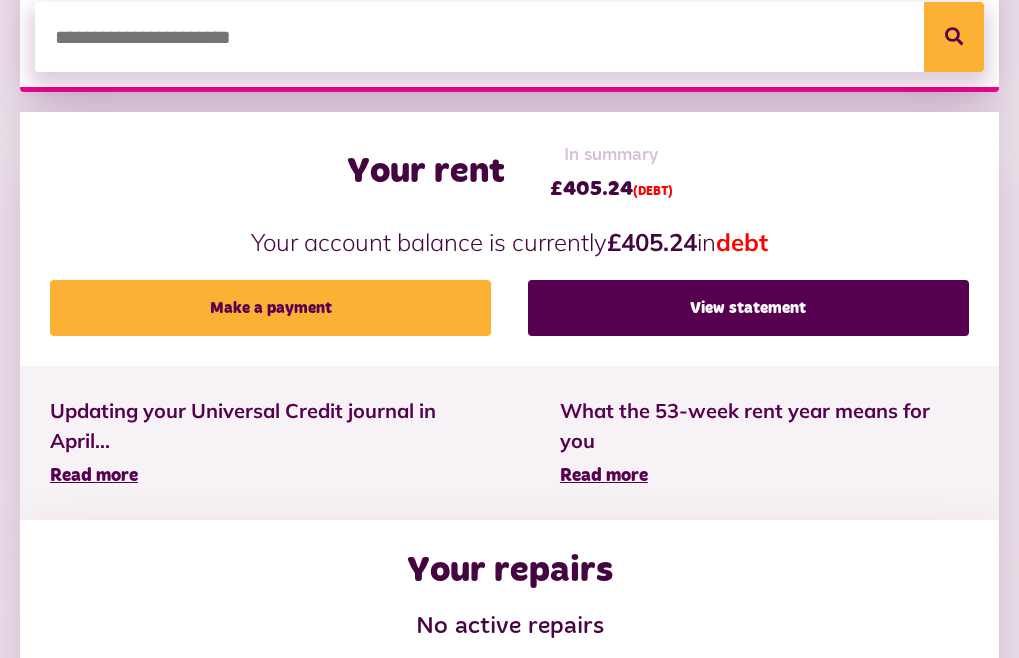 scroll, scrollTop: 511, scrollLeft: 0, axis: vertical 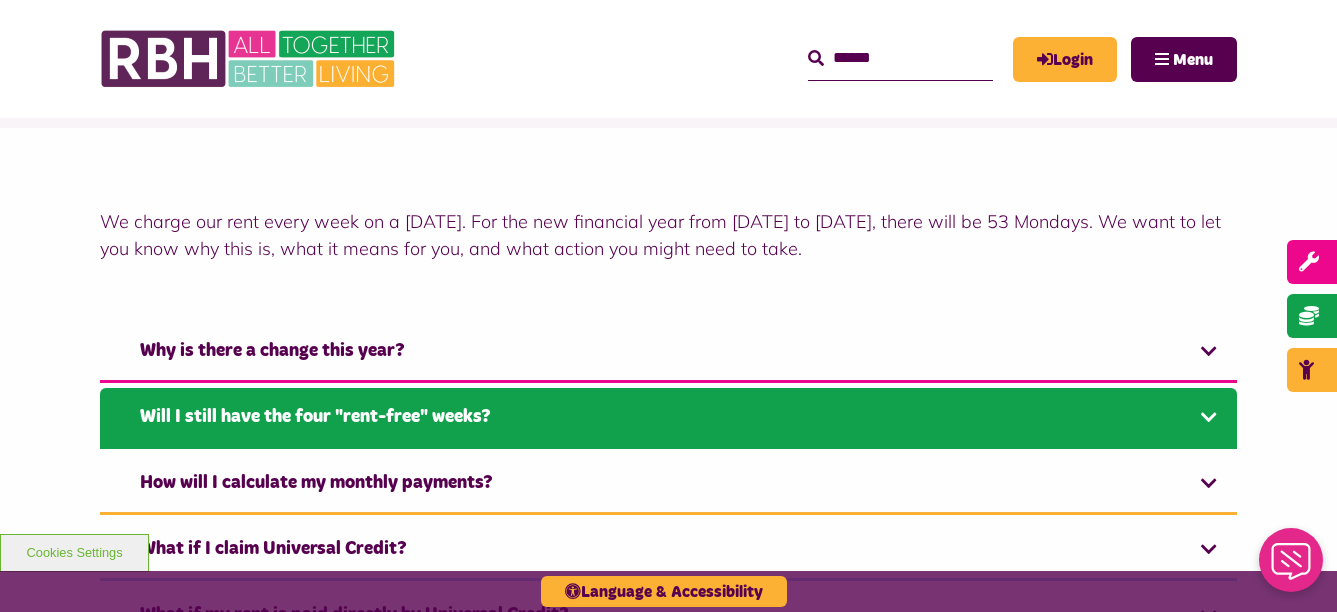 click on "Will I still have the four "rent-free" weeks?" at bounding box center (668, 418) 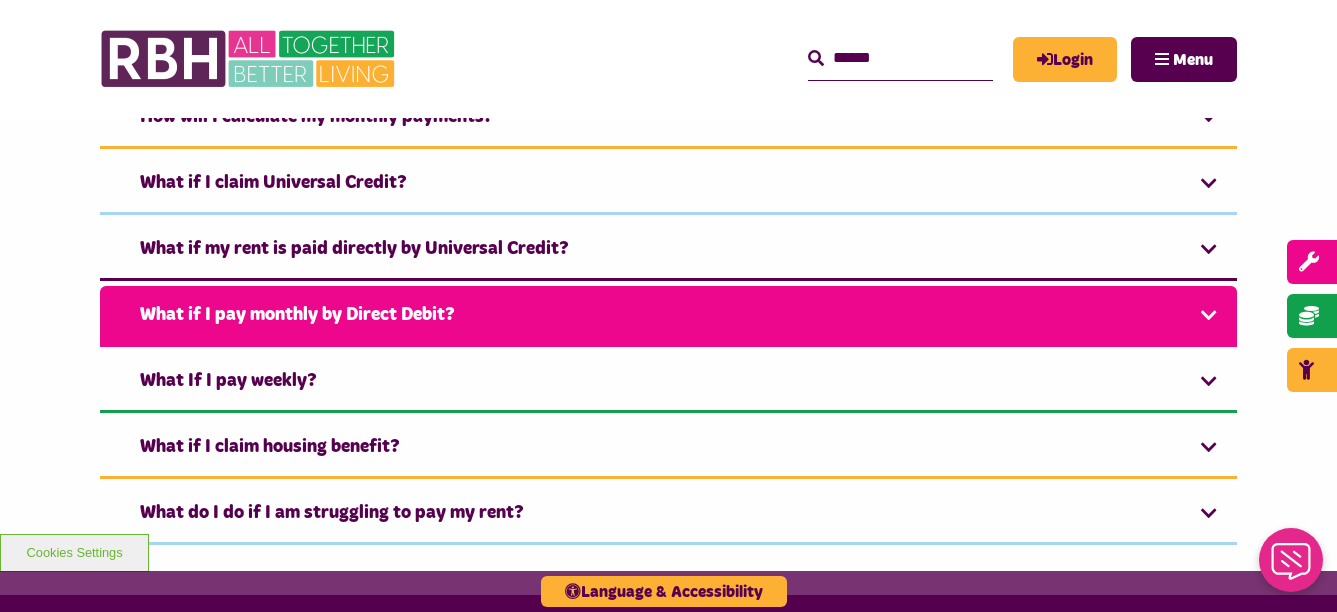 scroll, scrollTop: 1100, scrollLeft: 0, axis: vertical 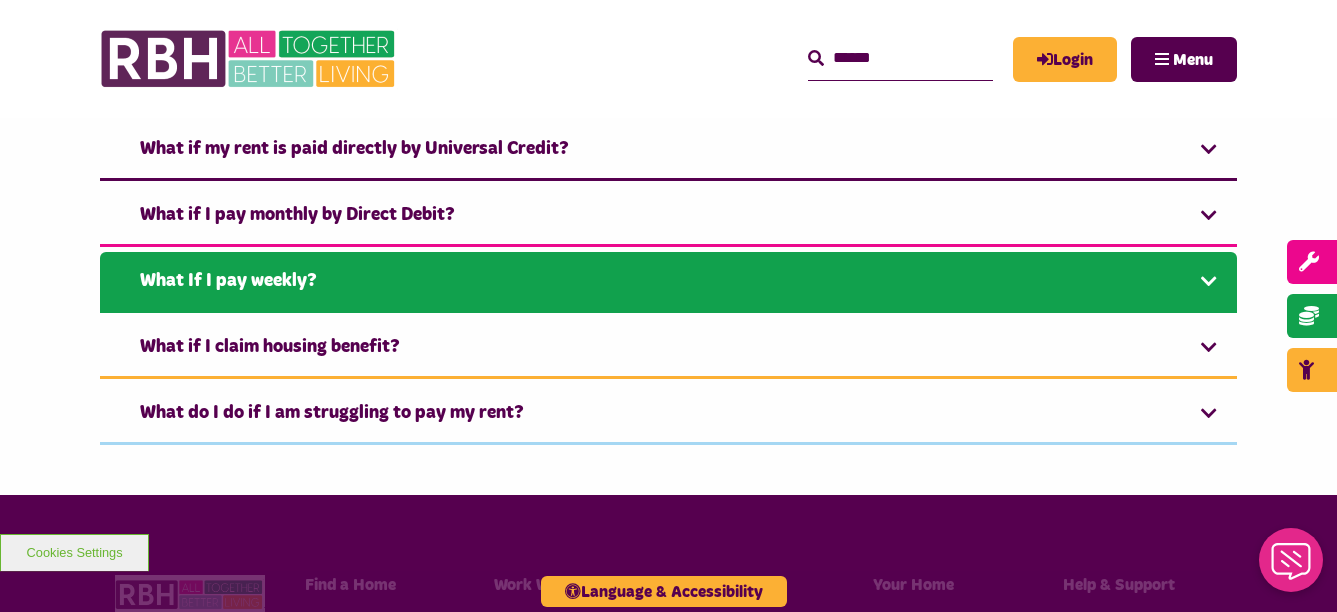 click on "What If I pay weekly?" at bounding box center [668, 282] 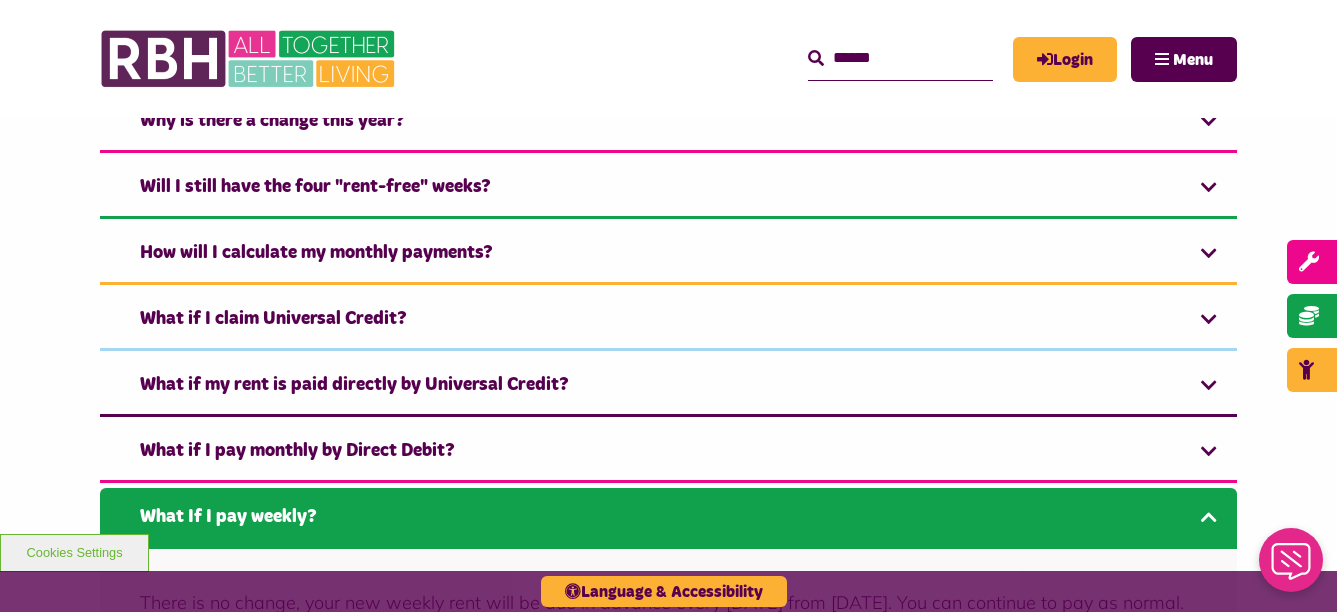 scroll, scrollTop: 718, scrollLeft: 0, axis: vertical 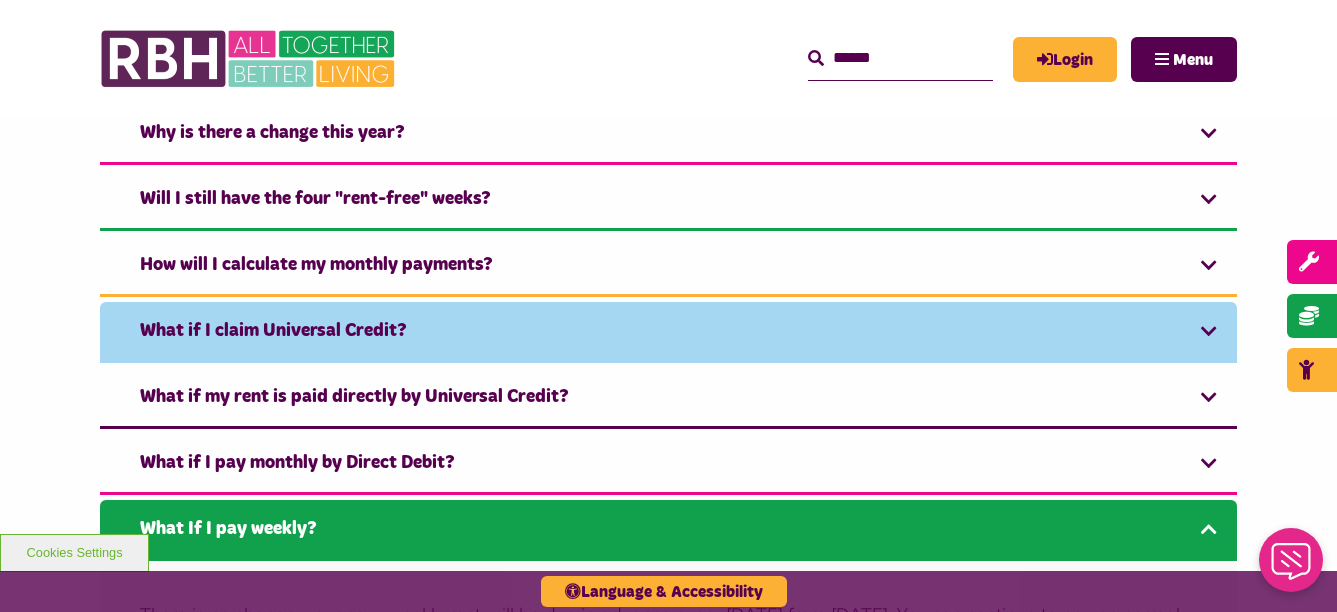 click on "What if I claim Universal Credit?" at bounding box center (668, 332) 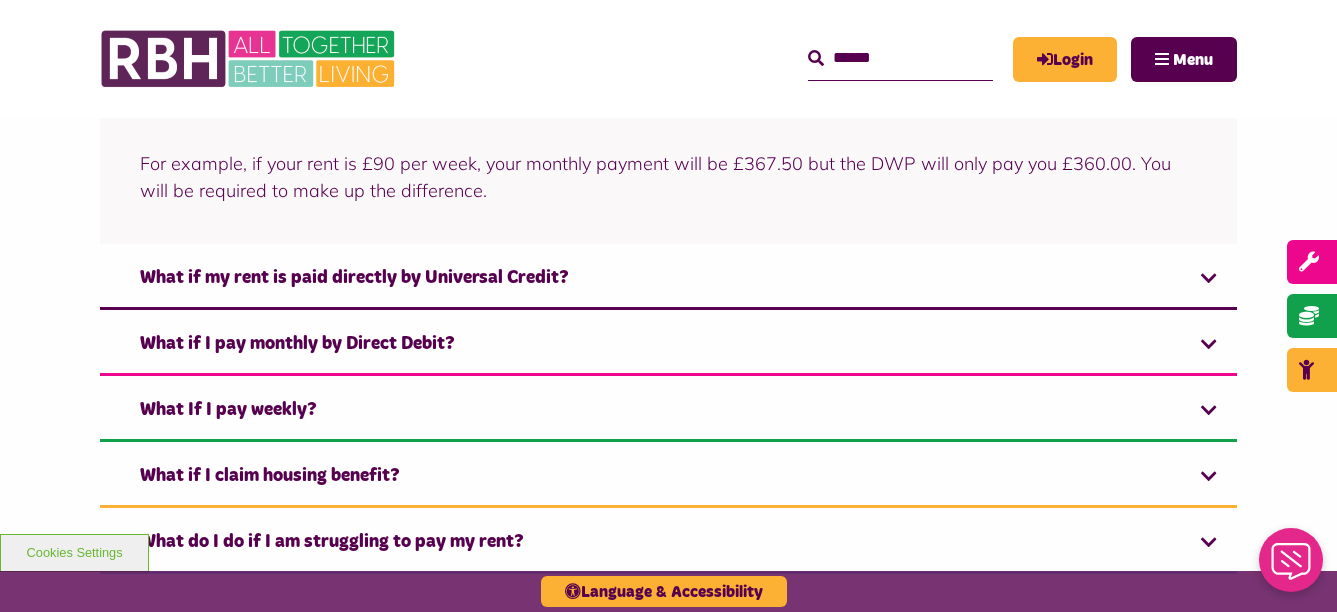 scroll, scrollTop: 1120, scrollLeft: 0, axis: vertical 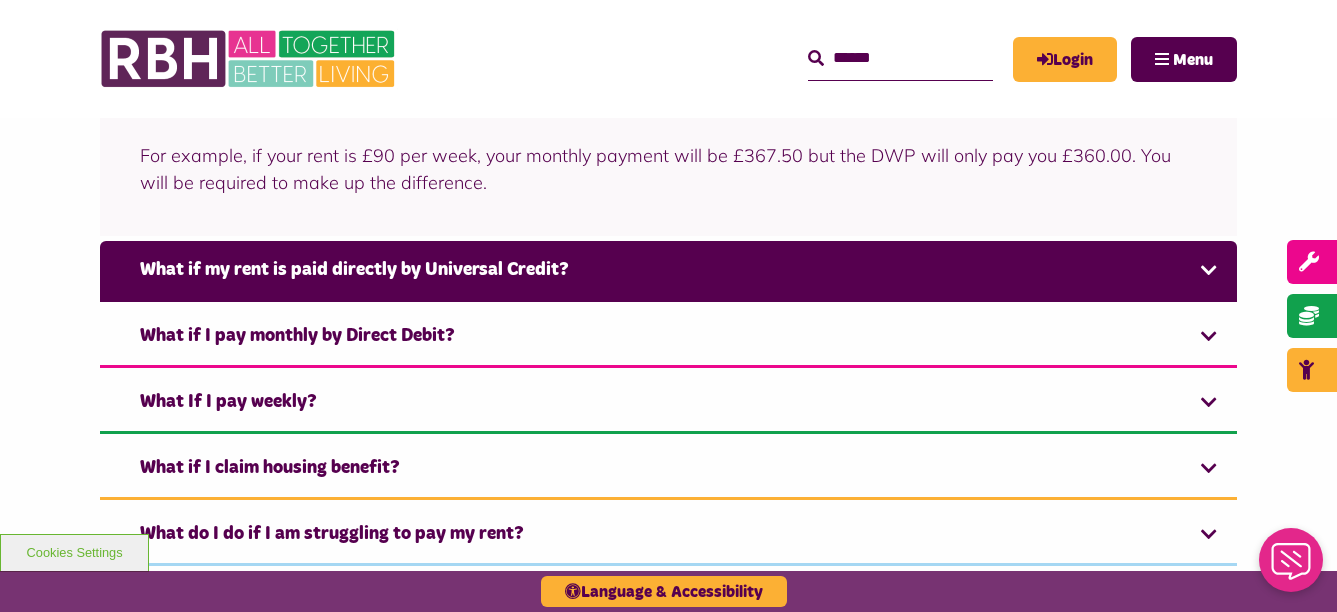 click on "What if my rent is paid directly by Universal Credit?" at bounding box center [668, 271] 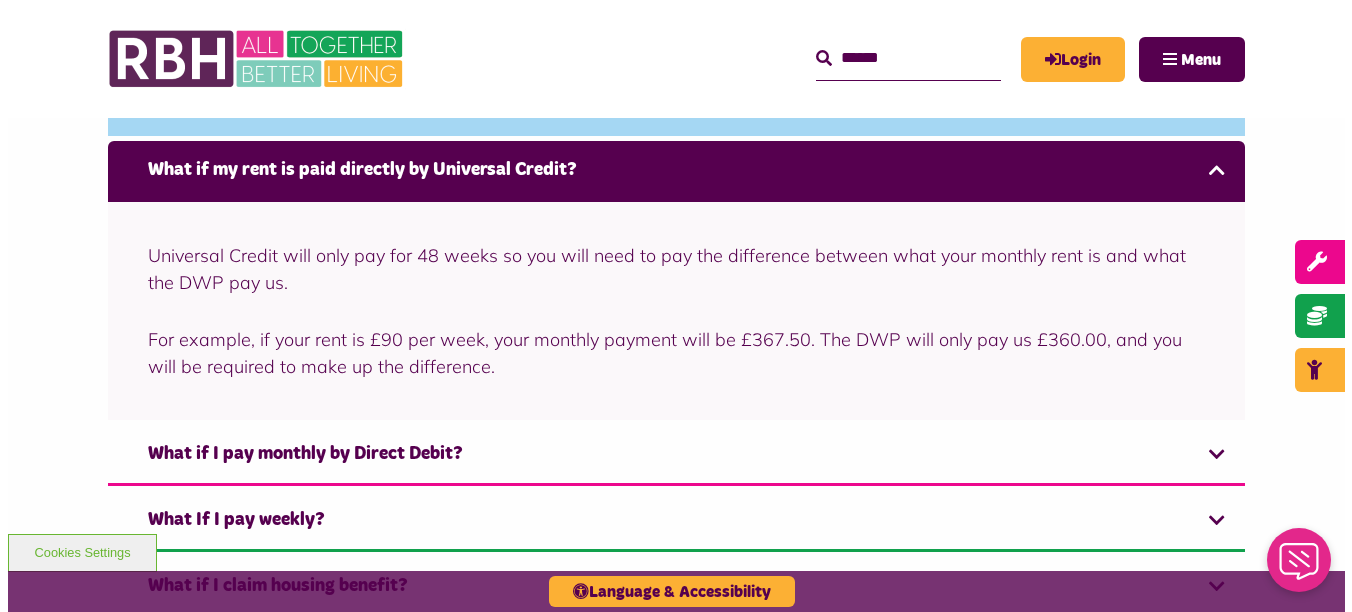 scroll, scrollTop: 686, scrollLeft: 0, axis: vertical 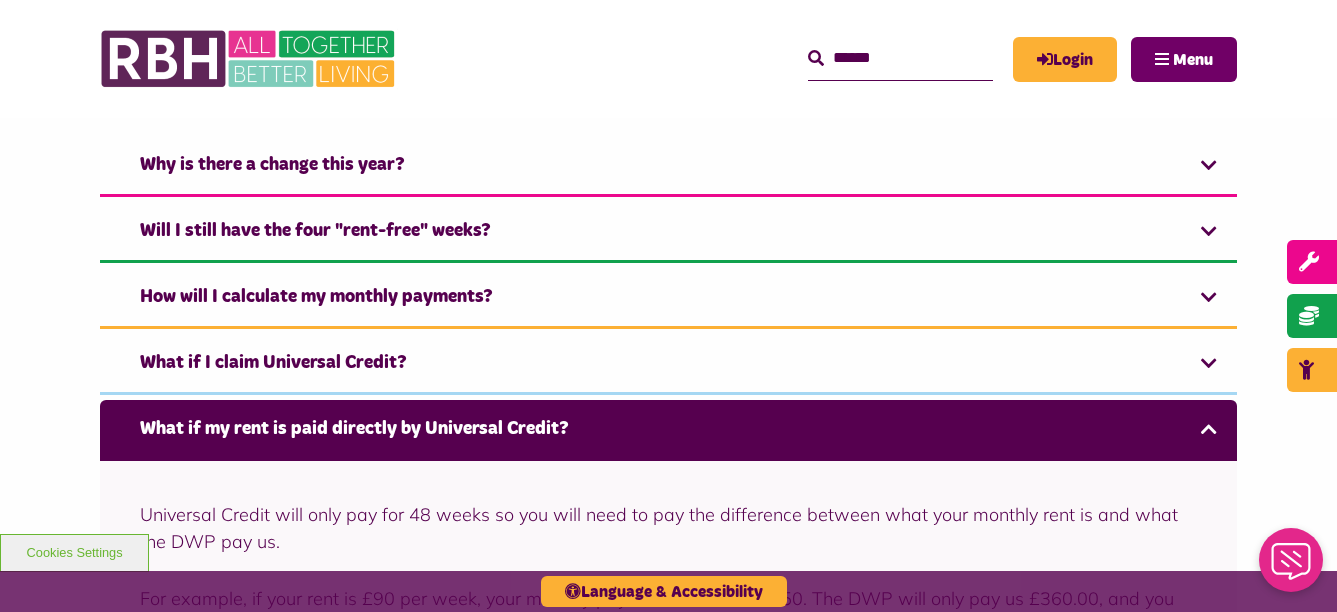 click on "Menu" at bounding box center [1184, 59] 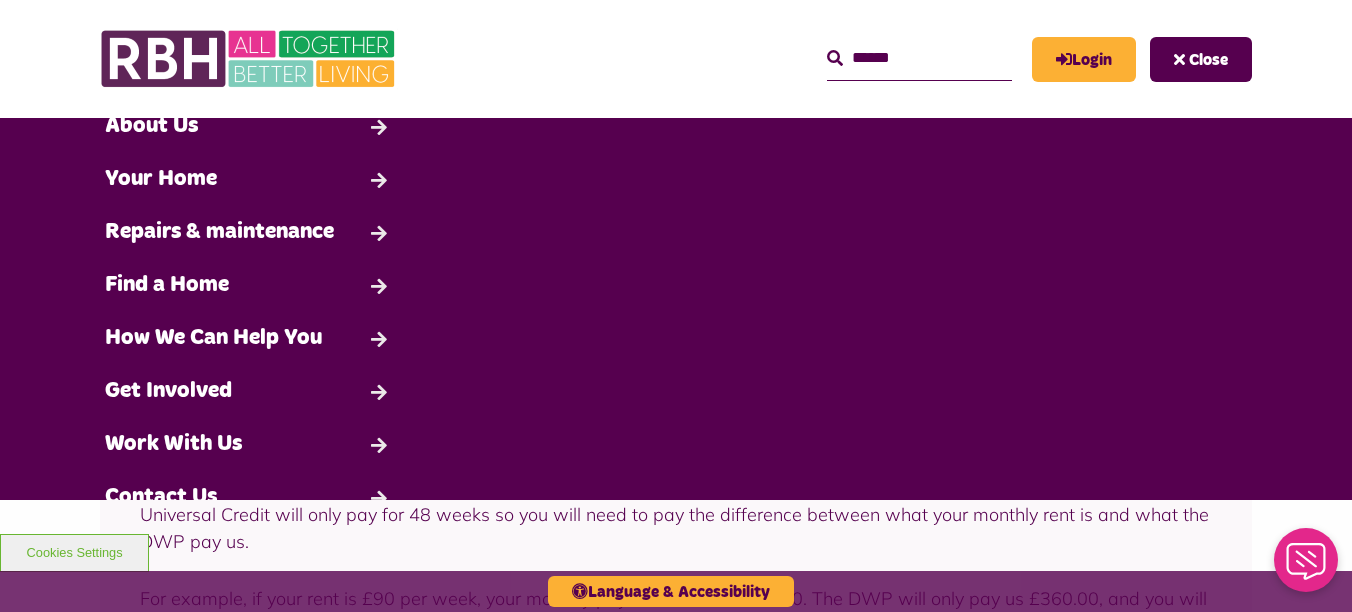 scroll, scrollTop: 0, scrollLeft: 0, axis: both 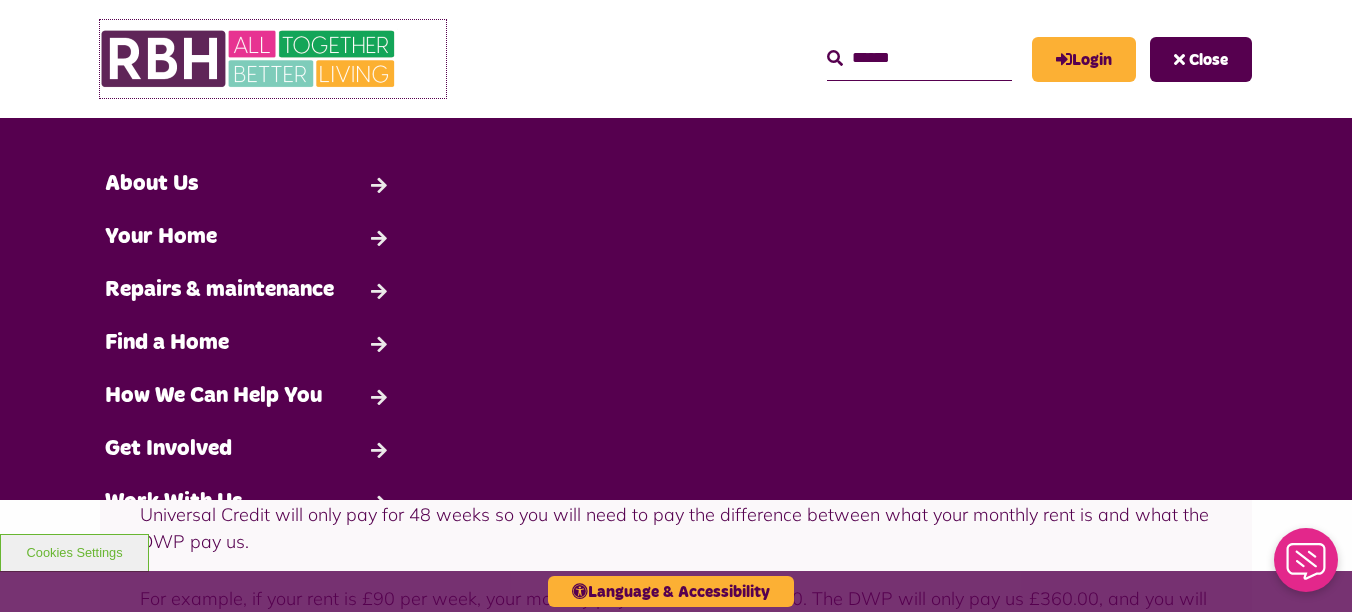 click at bounding box center [250, 59] 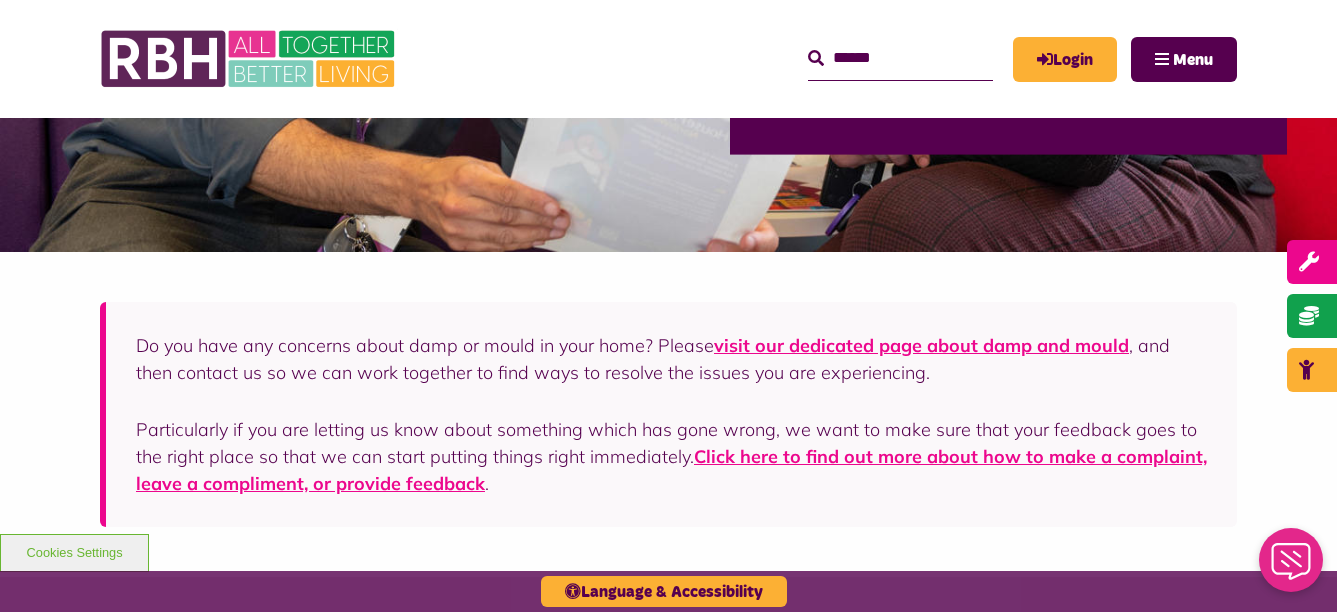 scroll, scrollTop: 0, scrollLeft: 0, axis: both 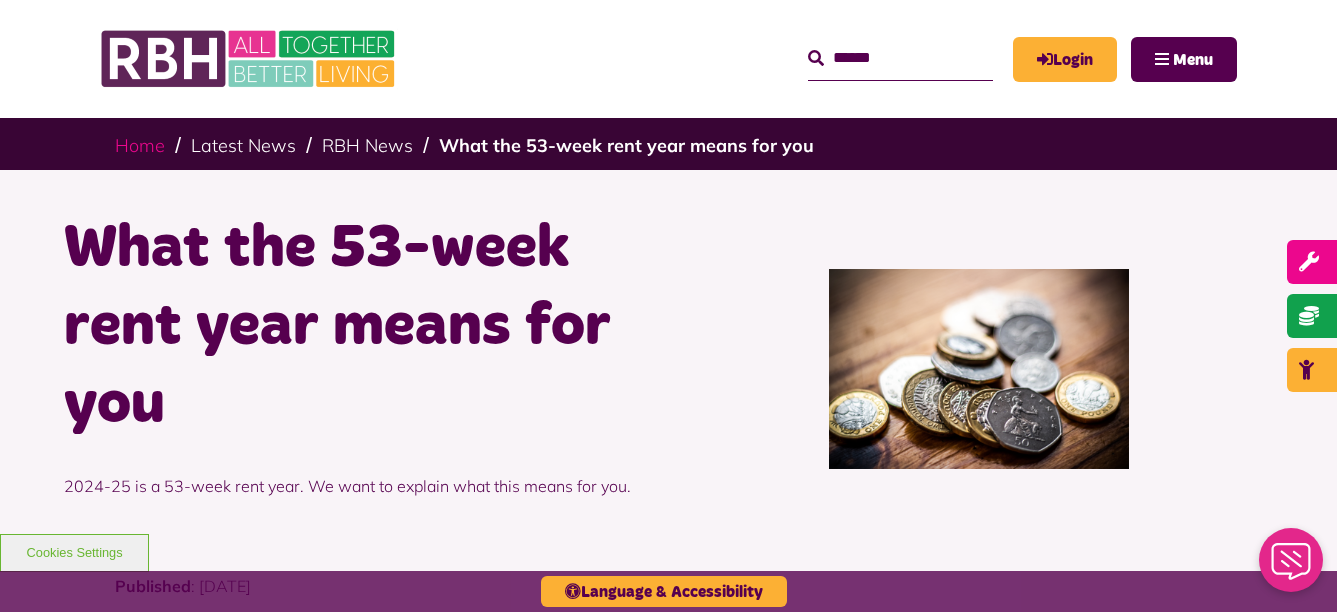 click on "Home" at bounding box center [140, 145] 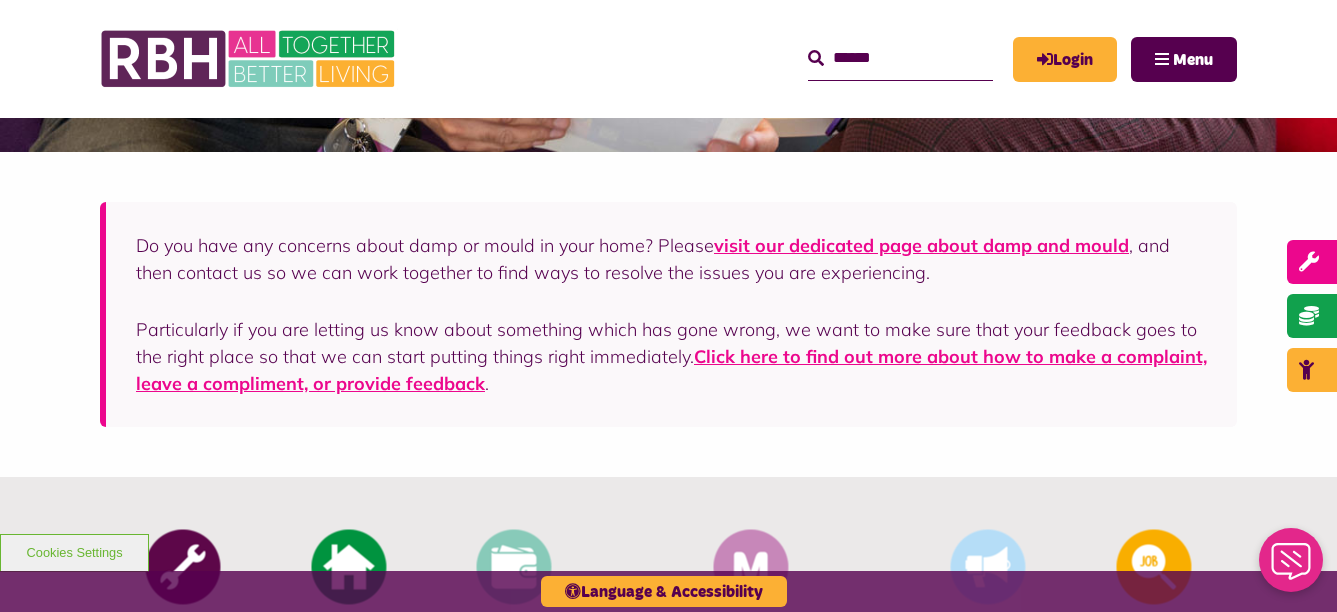 scroll, scrollTop: 900, scrollLeft: 0, axis: vertical 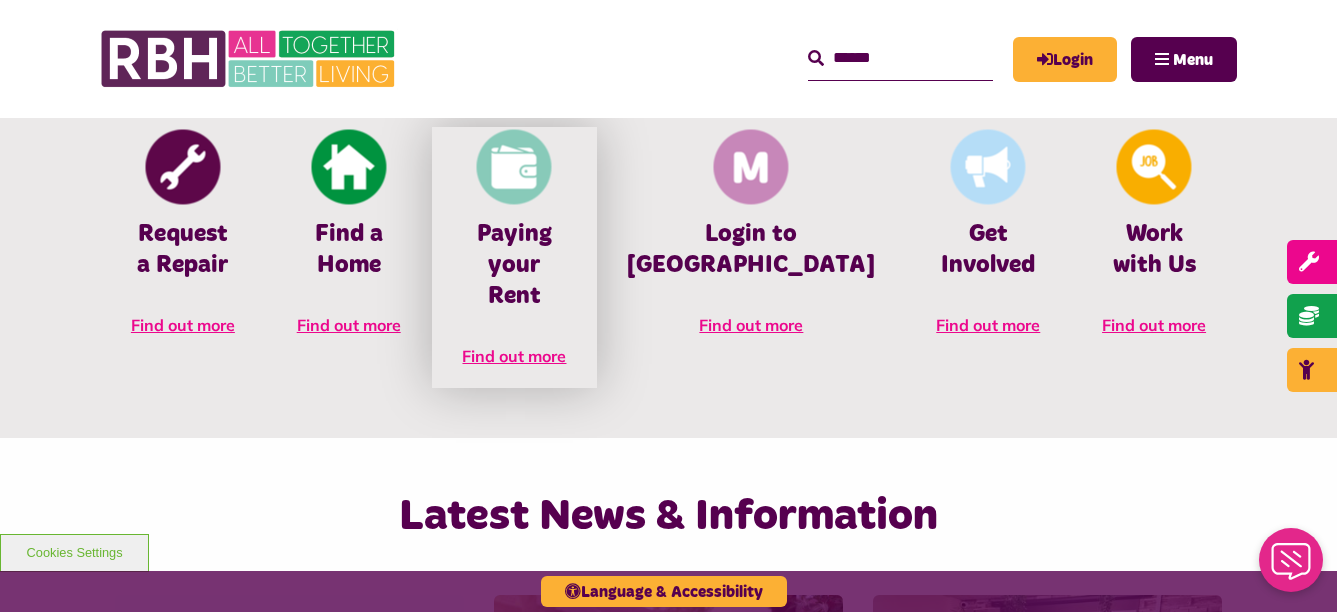 click on "Find out more" at bounding box center (514, 356) 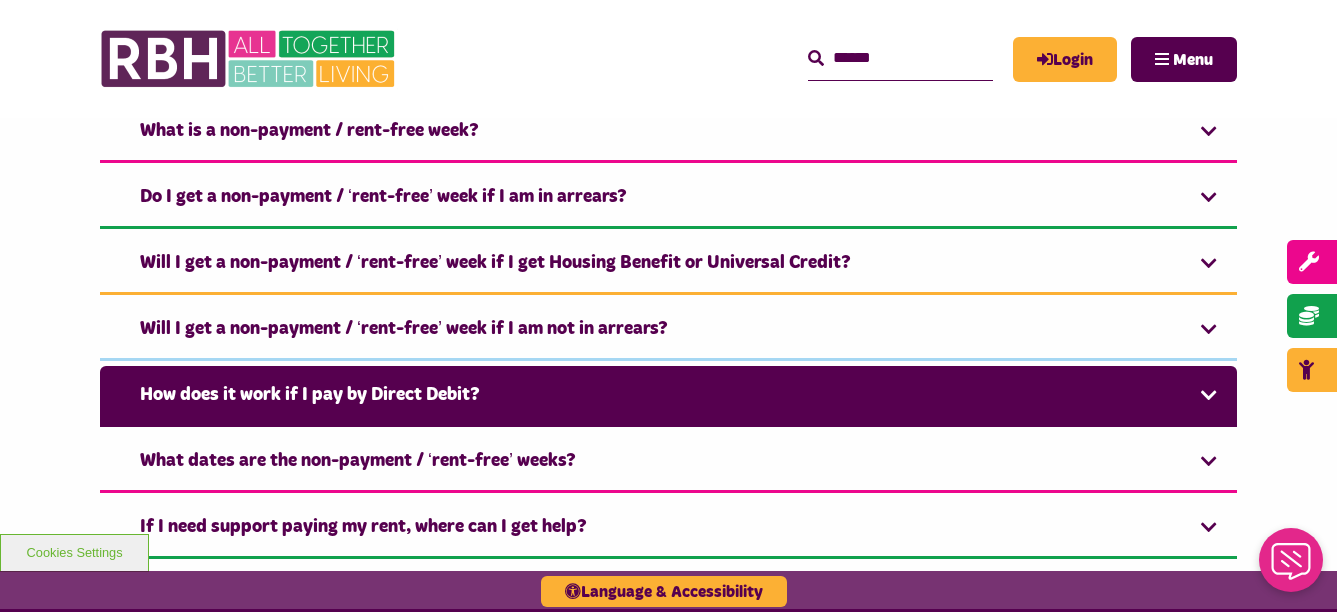 scroll, scrollTop: 1900, scrollLeft: 0, axis: vertical 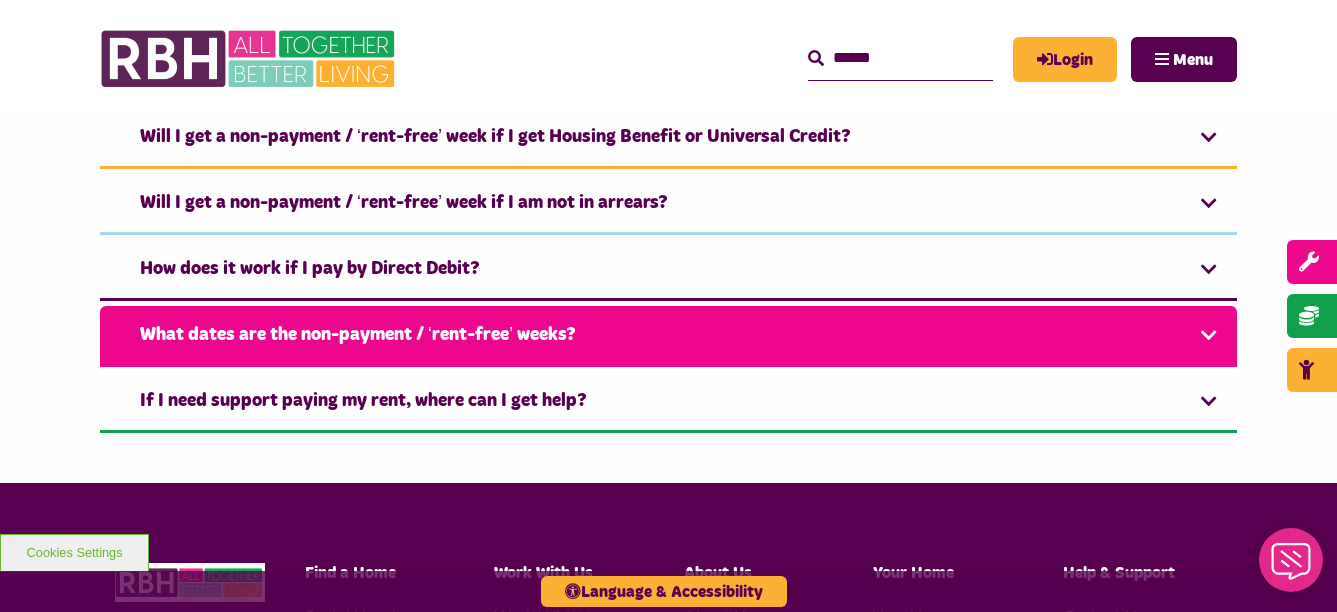 click on "What dates are the non-payment / ‘rent-free’ weeks?" at bounding box center [668, 336] 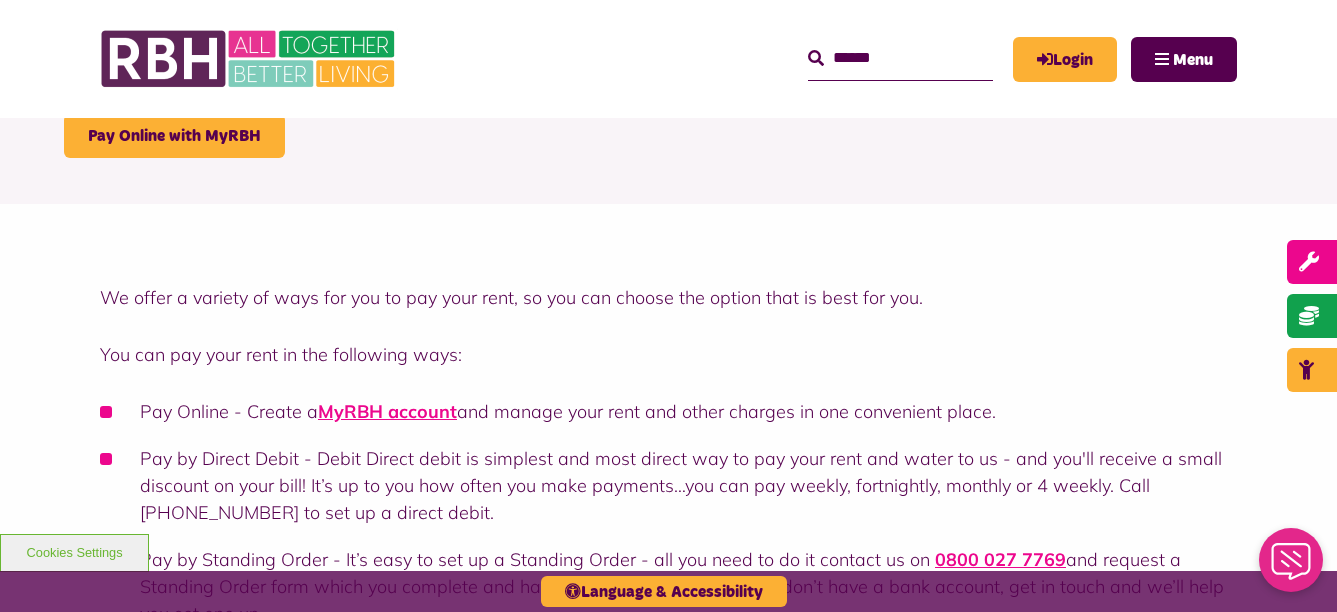 scroll, scrollTop: 400, scrollLeft: 0, axis: vertical 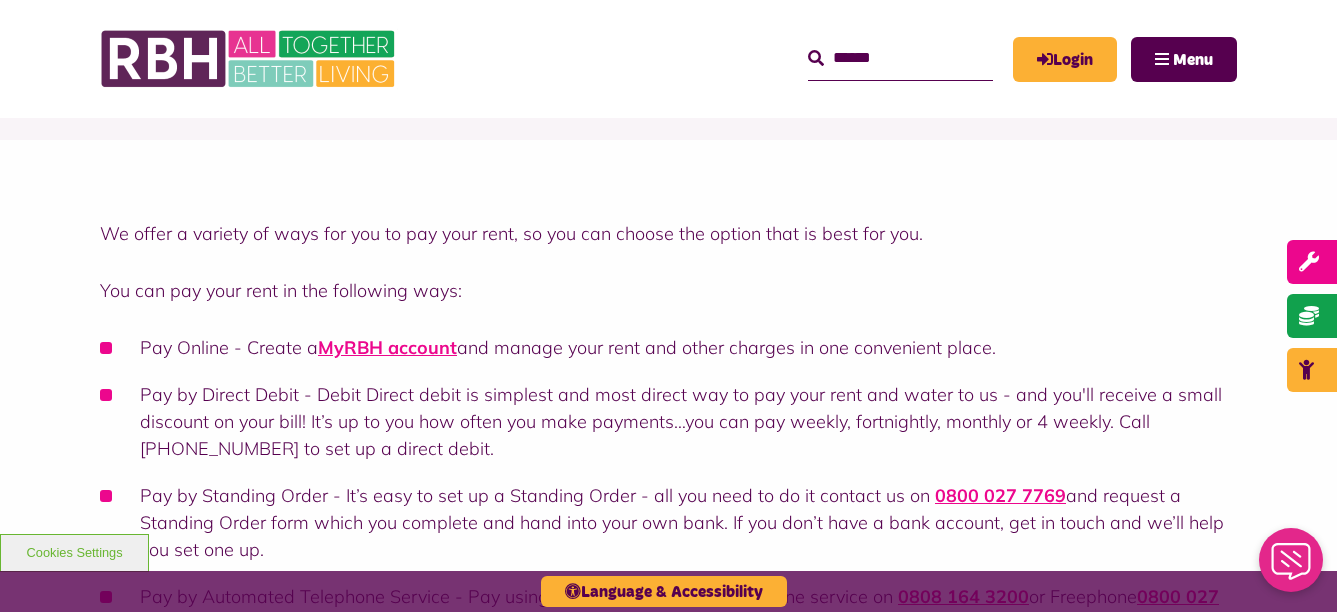 click on "We offer a variety of ways for you to pay your rent, so you can choose the option that is best for you.
You can pay your rent in the following ways:
Pay Online - Create a  MyRBH account  and manage your rent and other charges in one convenient place.
Pay by Direct Debit - Debit Direct debit is simplest and most direct way to pay your rent and water to us - and you'll receive a small discount on your bill! It’s up to you how often you make payments…you can pay weekly, fortnightly, monthly or 4 weekly. Call 0800 027 7769 to set up a direct debit.
Pay by Standing Order - It’s easy to set up a Standing Order - all you need to do it contact us on   0800 027 7769  and request a Standing Order form which you complete and hand into your own bank. If you don’t have a bank account, get in touch and we’ll help you set one up.
Pay by Automated Telephone Service - Pay using our 24/7 automated telephone service on   0808 164 3200 ." at bounding box center (668, 460) 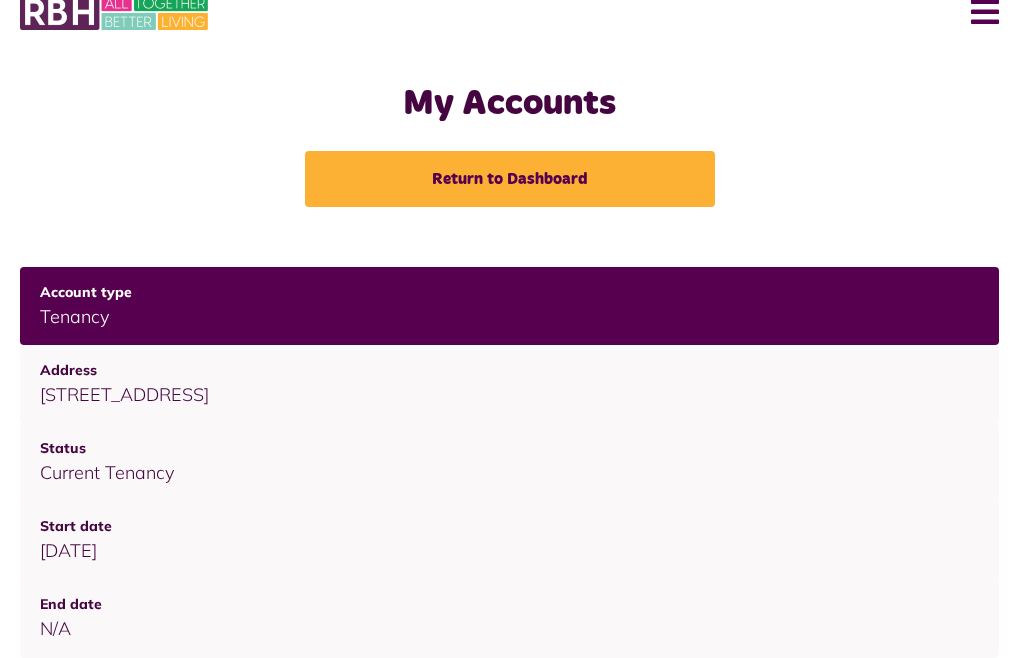 scroll, scrollTop: 57, scrollLeft: 0, axis: vertical 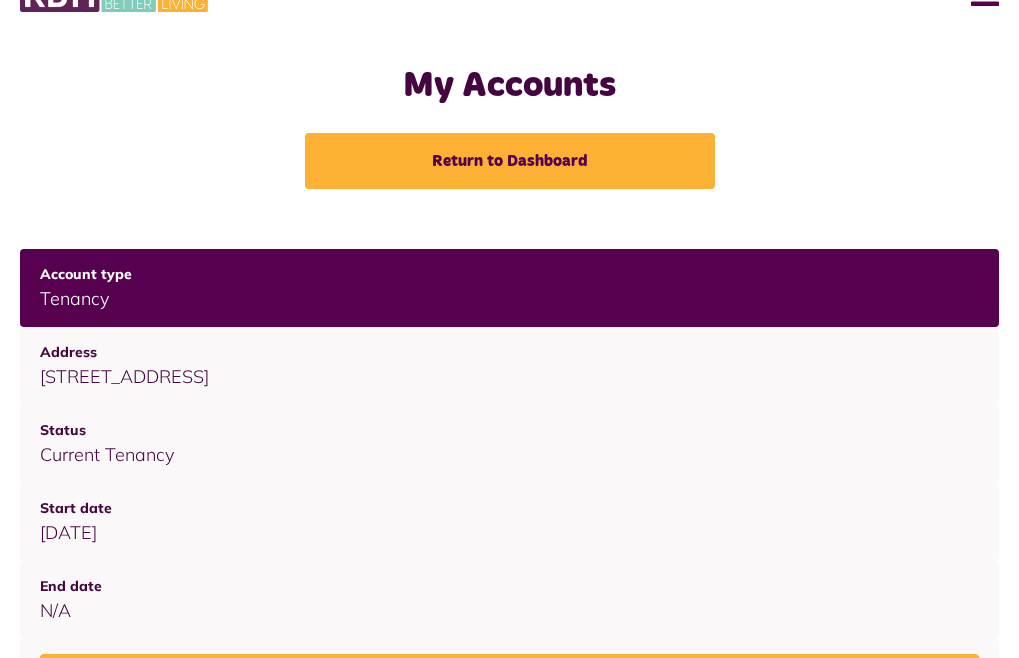 click on "My Payments" at bounding box center (-152, 395) 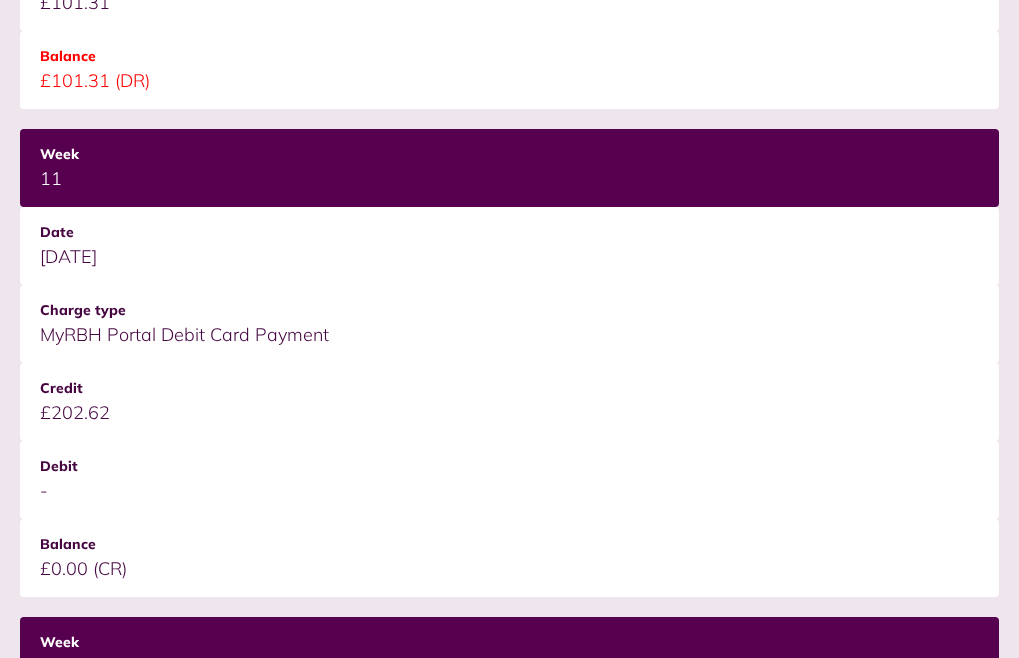 scroll, scrollTop: 2300, scrollLeft: 0, axis: vertical 